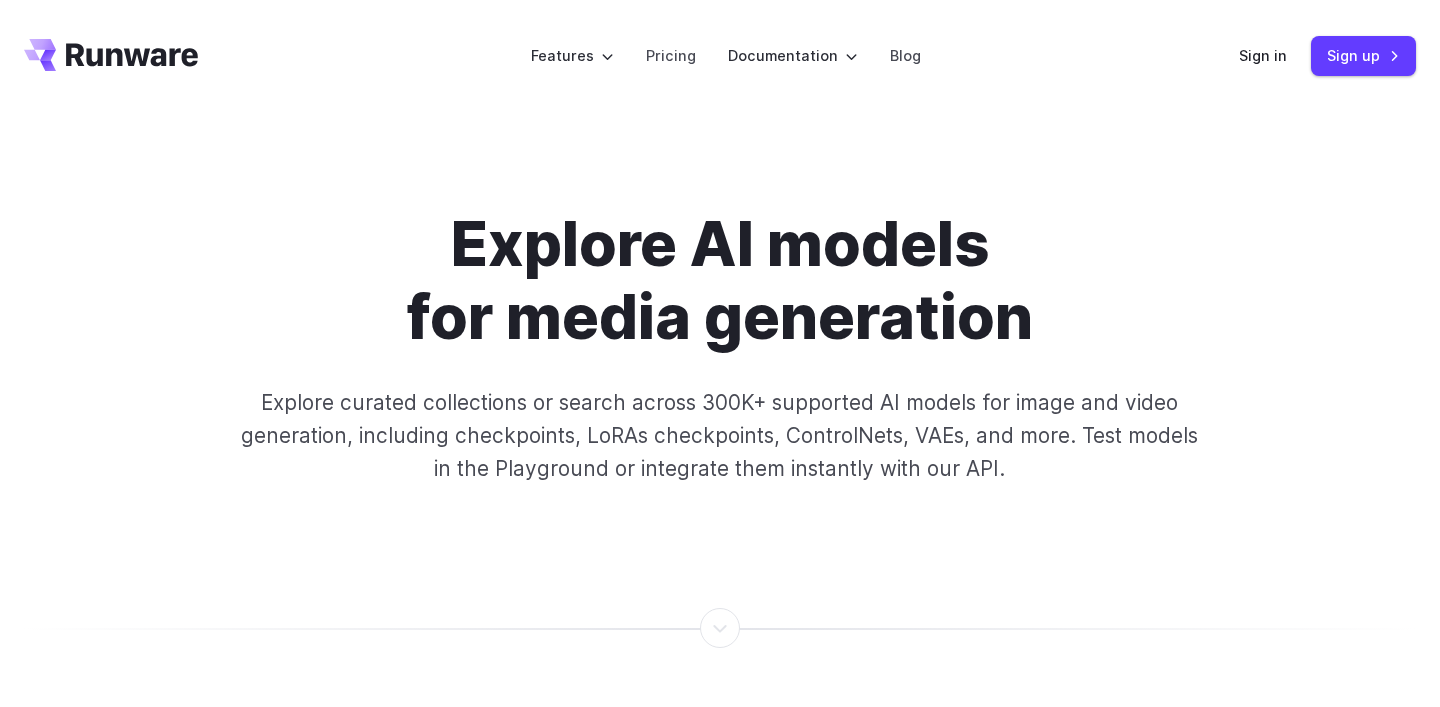 scroll, scrollTop: 294, scrollLeft: 0, axis: vertical 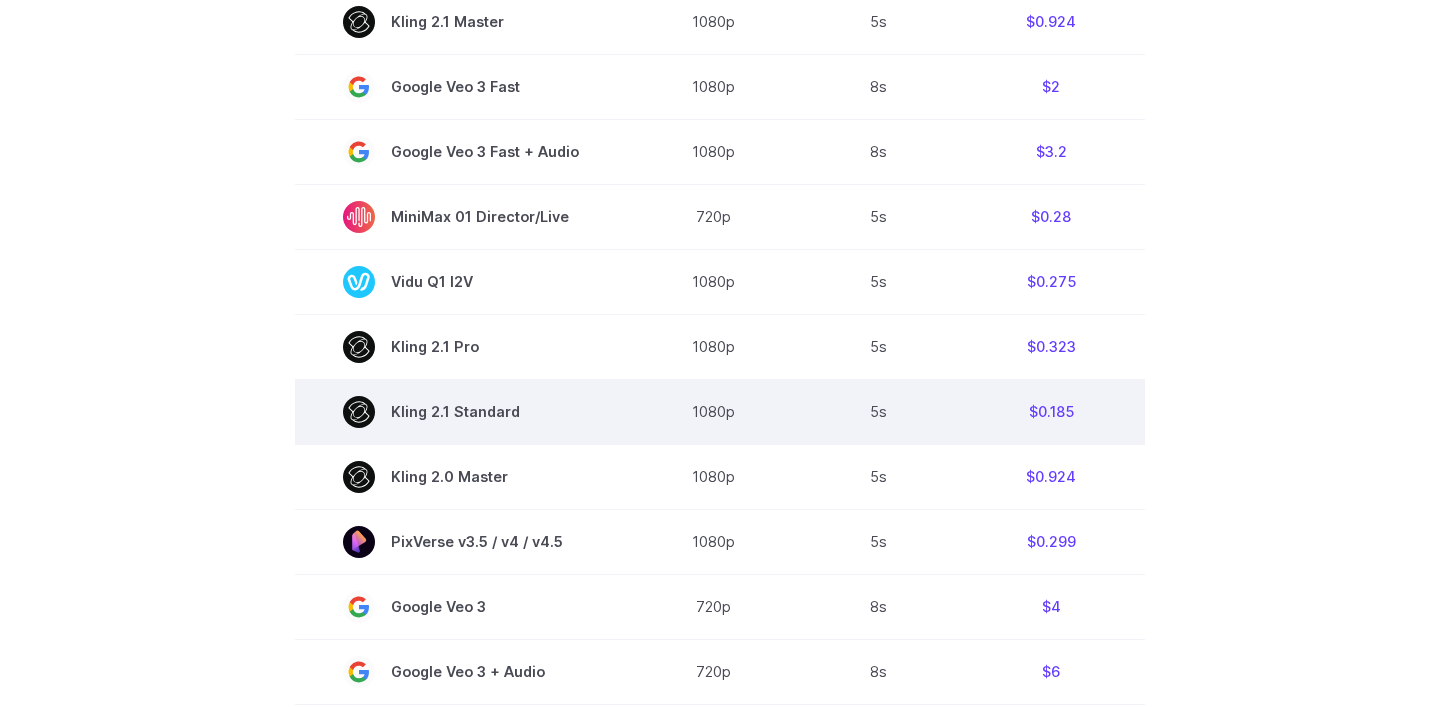 click on "Kling 2.1 Standard" at bounding box center [461, 412] 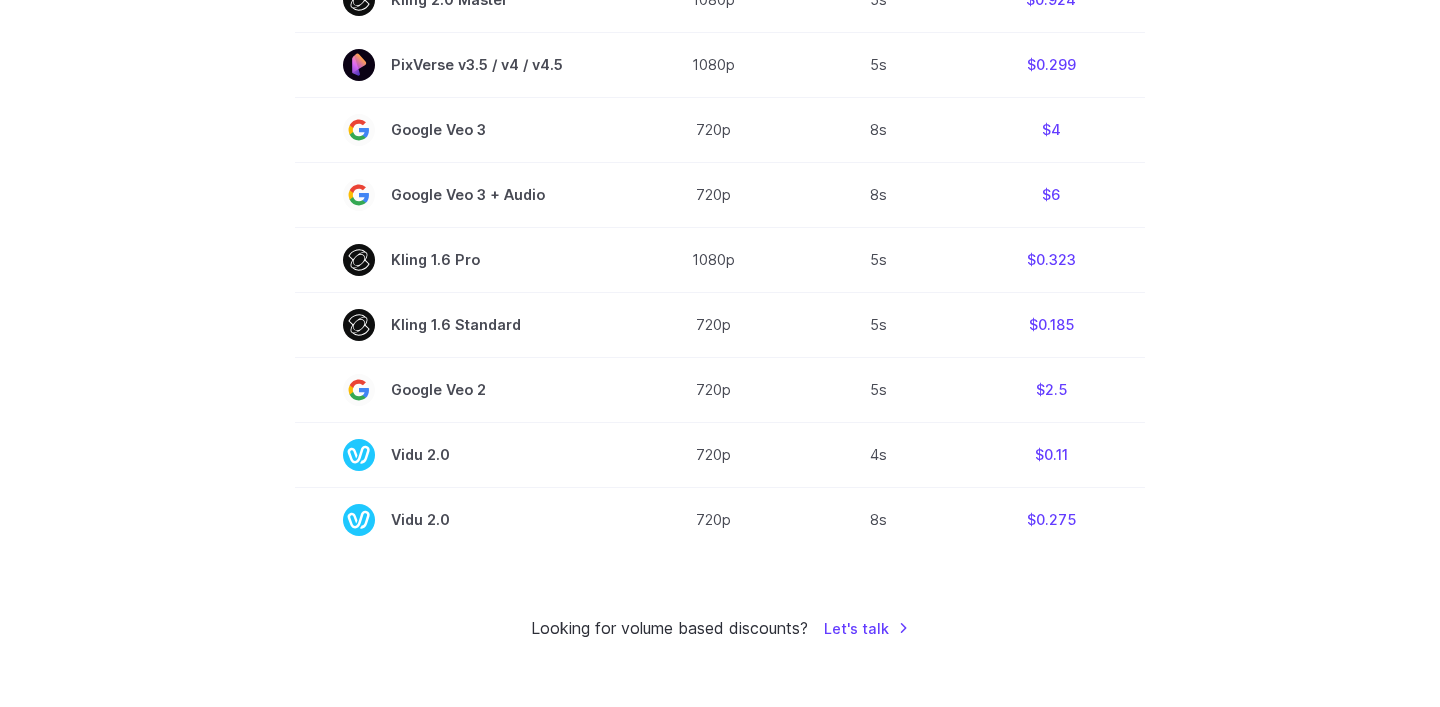 scroll, scrollTop: 1471, scrollLeft: 0, axis: vertical 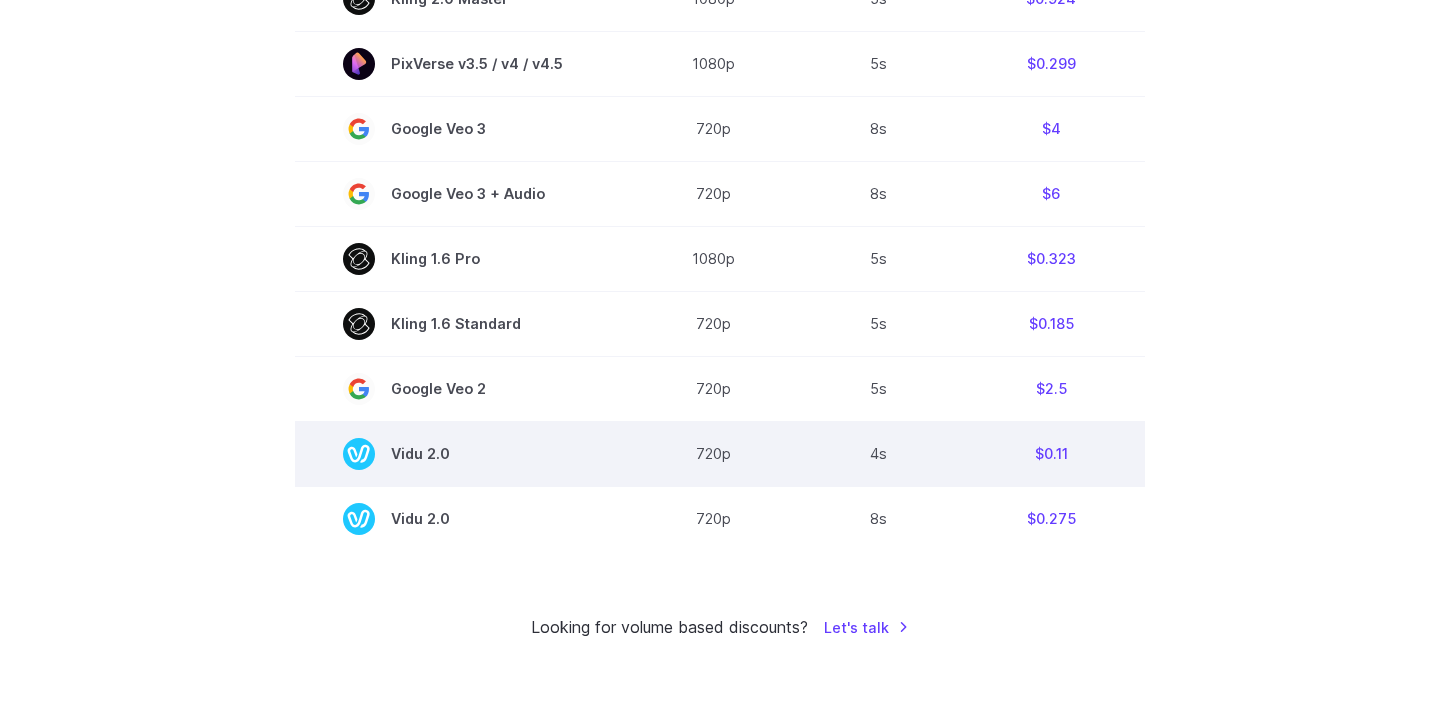 click on "Vidu 2.0" at bounding box center [461, 454] 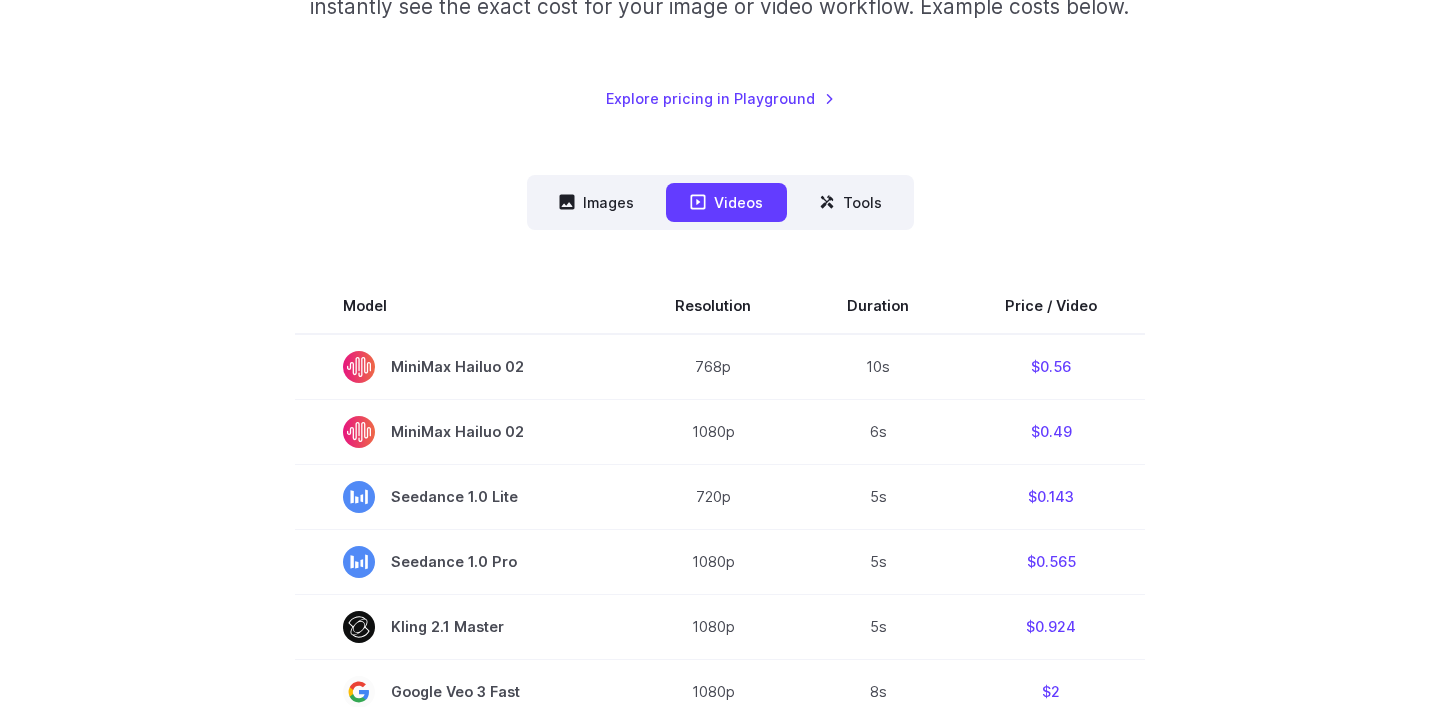 scroll, scrollTop: 385, scrollLeft: 0, axis: vertical 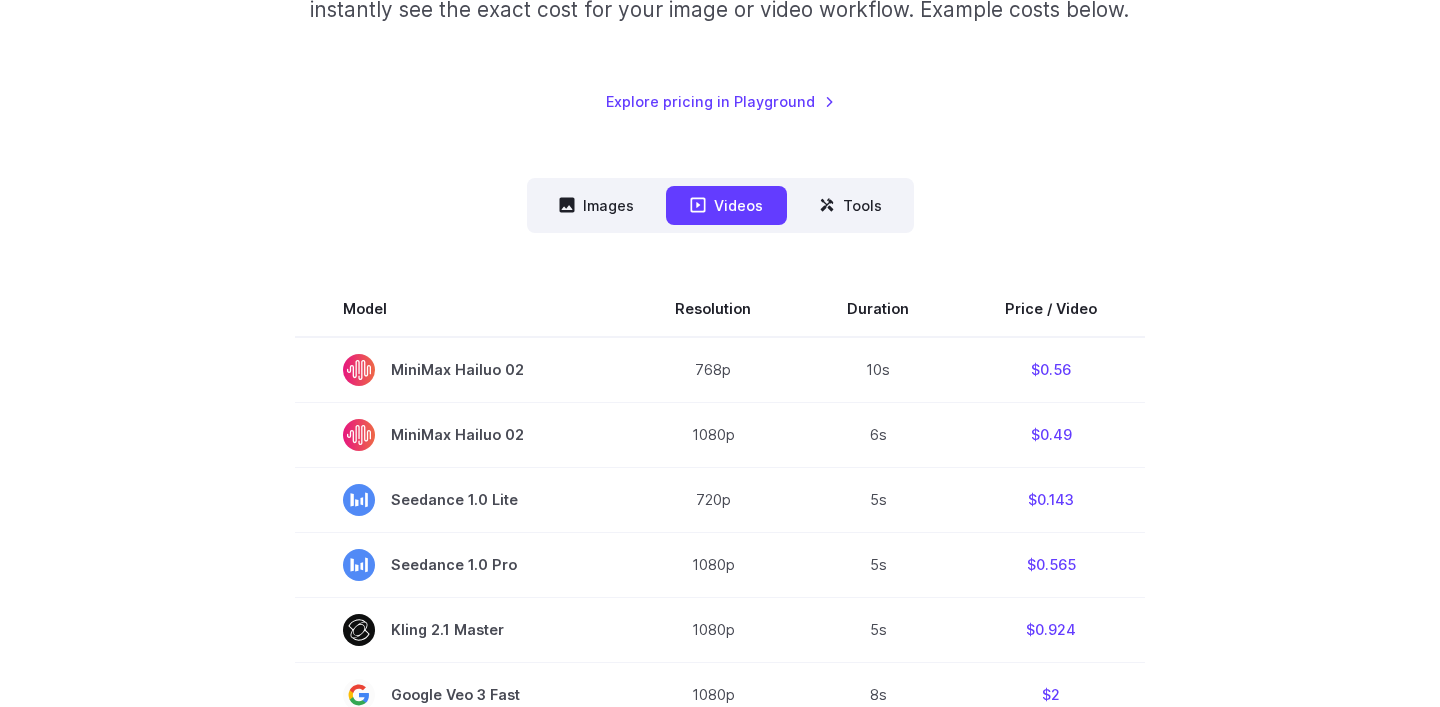 click on "Model   Resolution   Duration   Price / Video
MiniMax Hailuo 02   768p   10s   $0.56
MiniMax Hailuo 02   1080p   6s   $0.49
Seedance 1.0 Lite   720p   5s   $0.143
Seedance 1.0 Pro   1080p   5s   $0.565
Kling 2.1 Master   1080p   5s   $0.924
Google Veo 3 Fast   1080p   8s   $2
Google Veo 3 Fast + Audio   1080p   8s   $3.2
MiniMax 01 Director/Live   720p   5s   $0.28
Vidu Q1 I2V   1080p   5s   $0.275
Kling 2.1 Pro   1080p   5s   $0.323
Kling 2.1 Standard   1080p   5s   $0.185
Kling 2.0 Master   1080p   5s   $0.924" at bounding box center (720, 959) 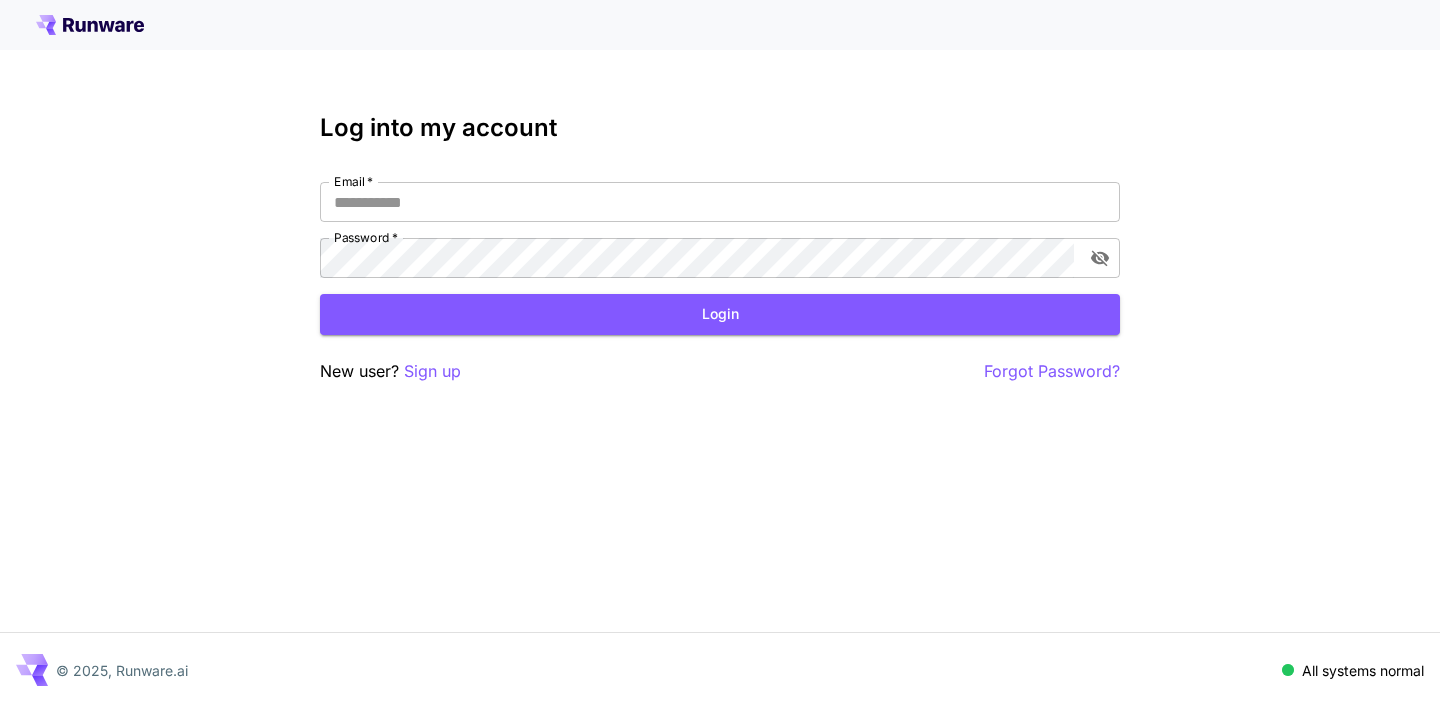 type on "**********" 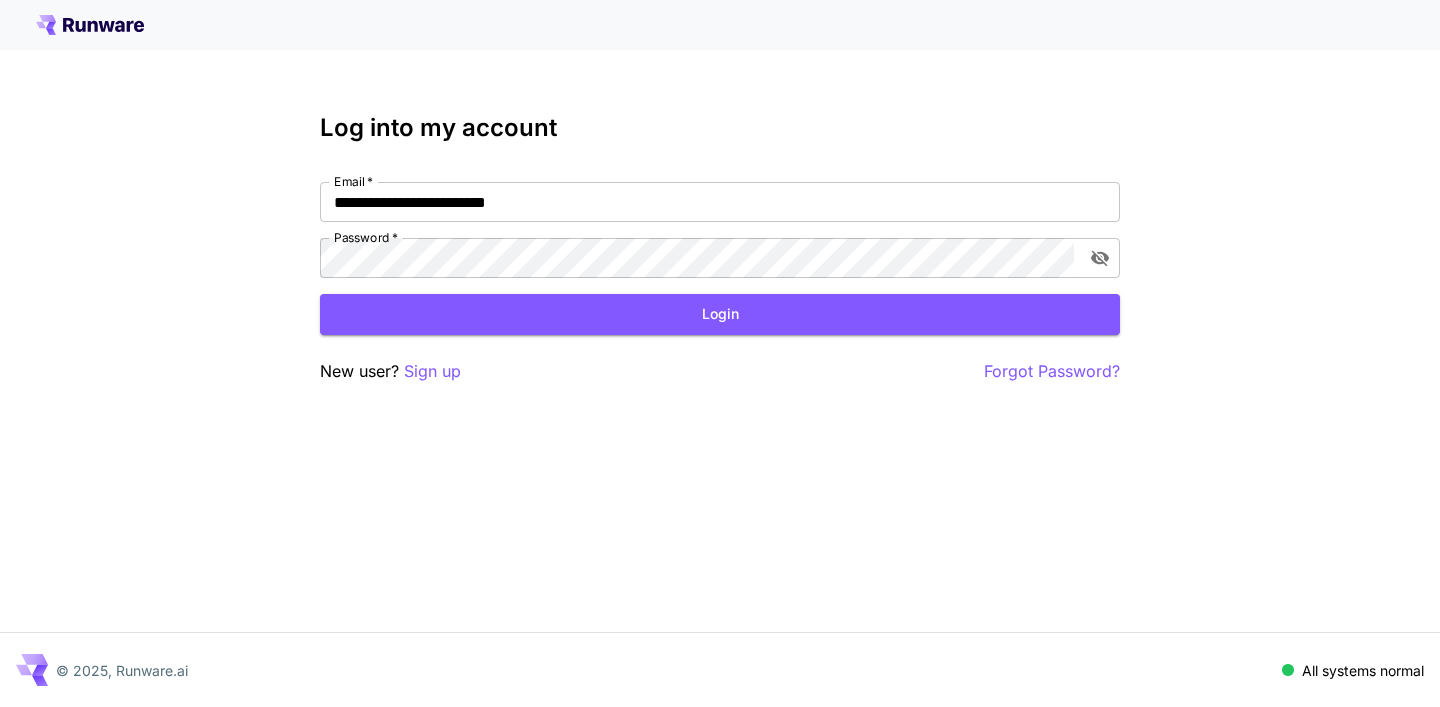 scroll, scrollTop: 0, scrollLeft: 0, axis: both 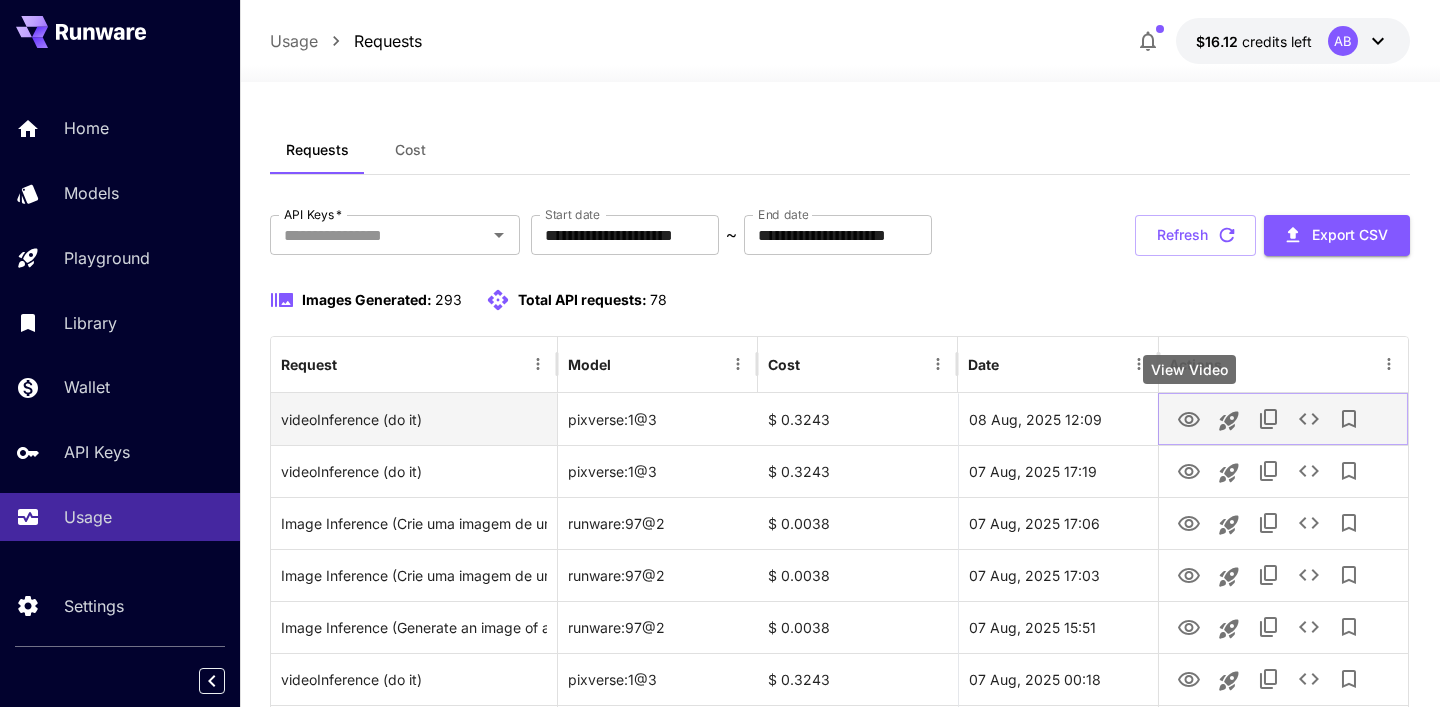 click 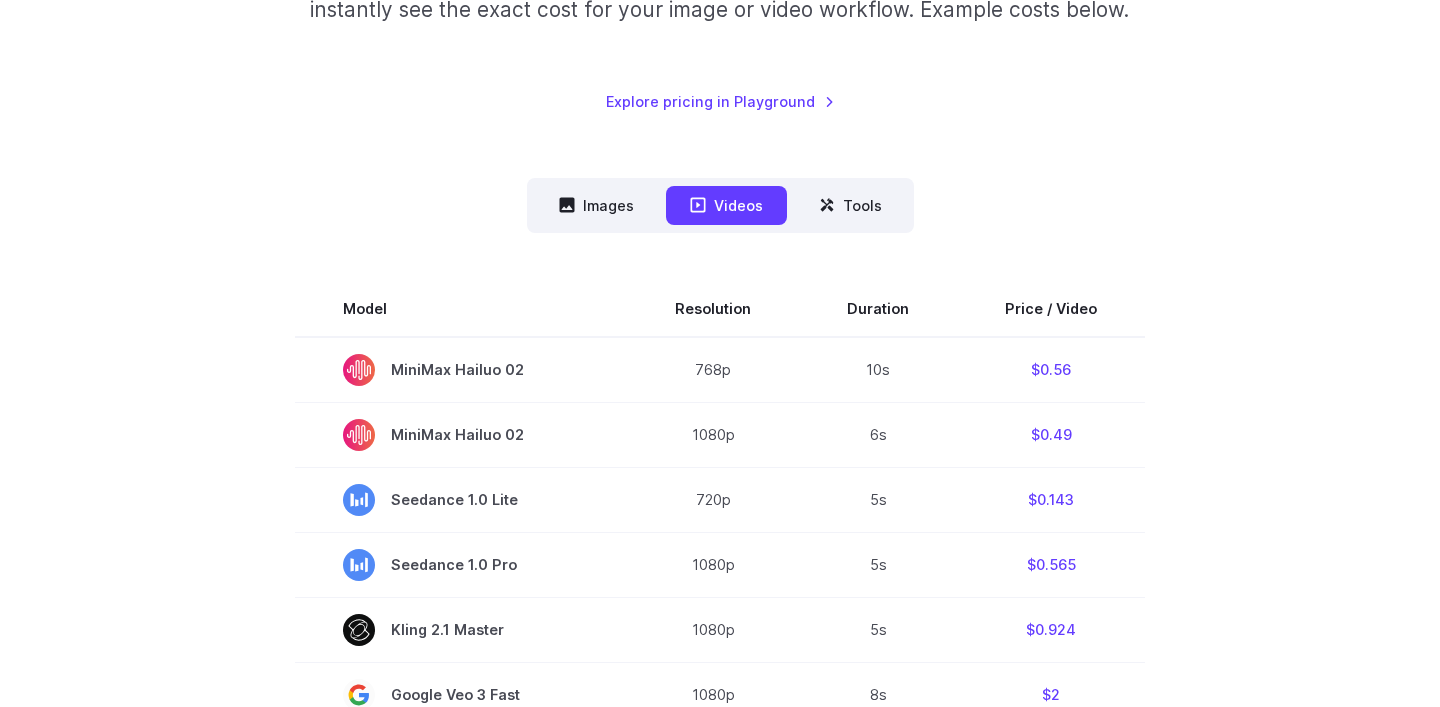 scroll, scrollTop: 0, scrollLeft: 0, axis: both 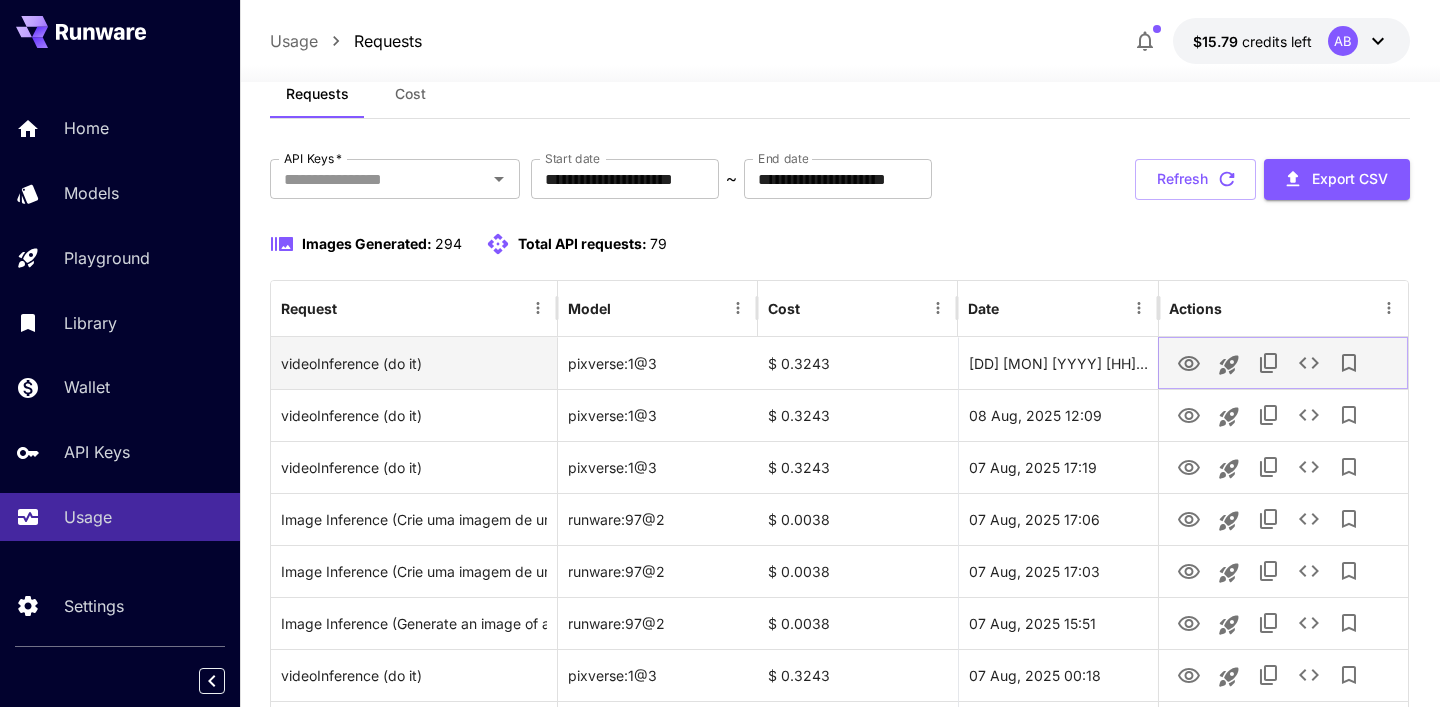 click 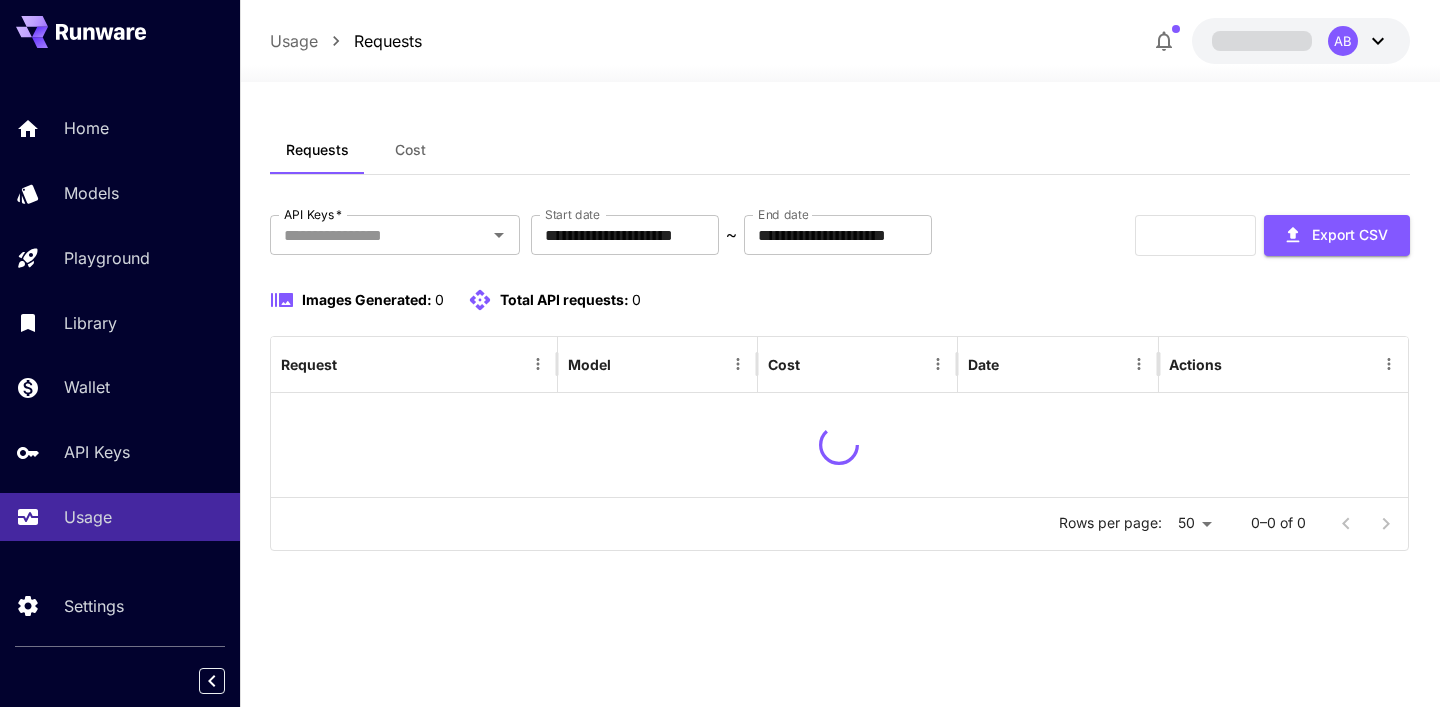 scroll, scrollTop: 0, scrollLeft: 0, axis: both 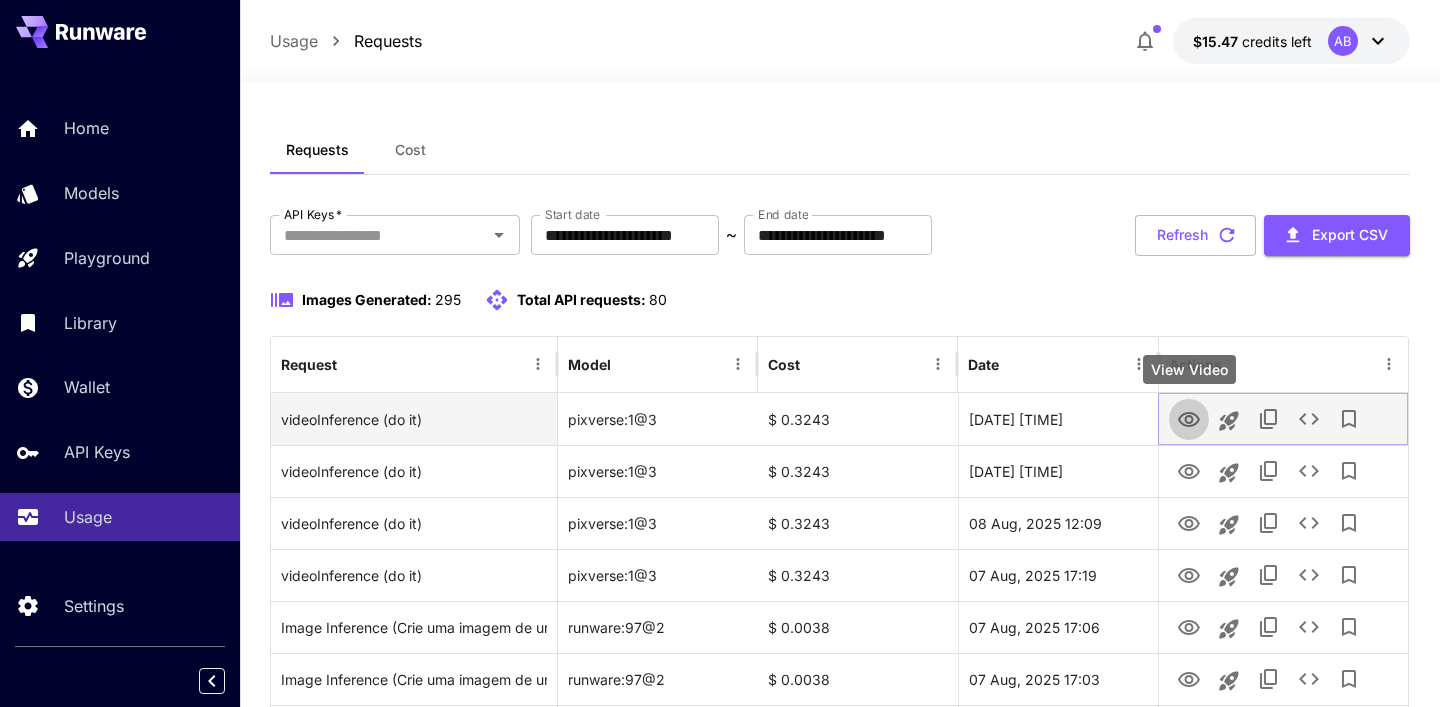 click at bounding box center (1189, 418) 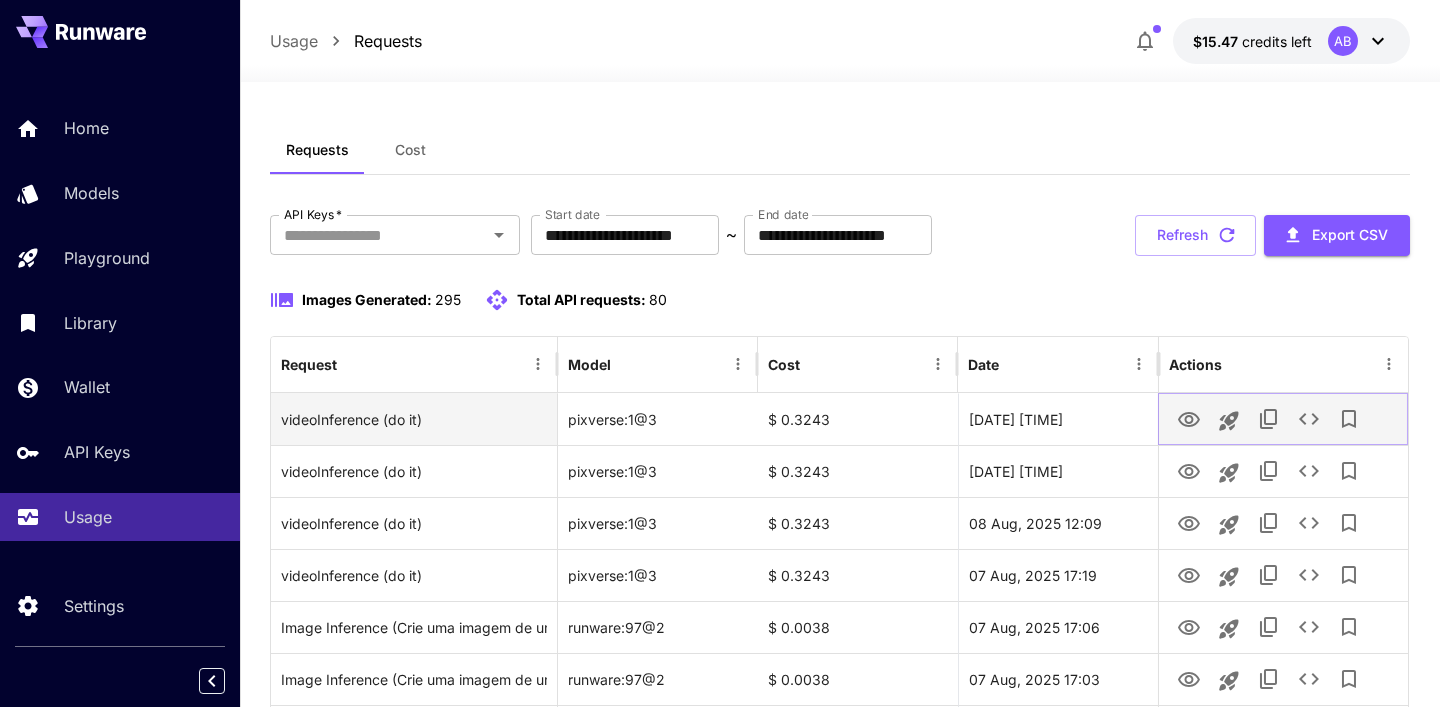 click 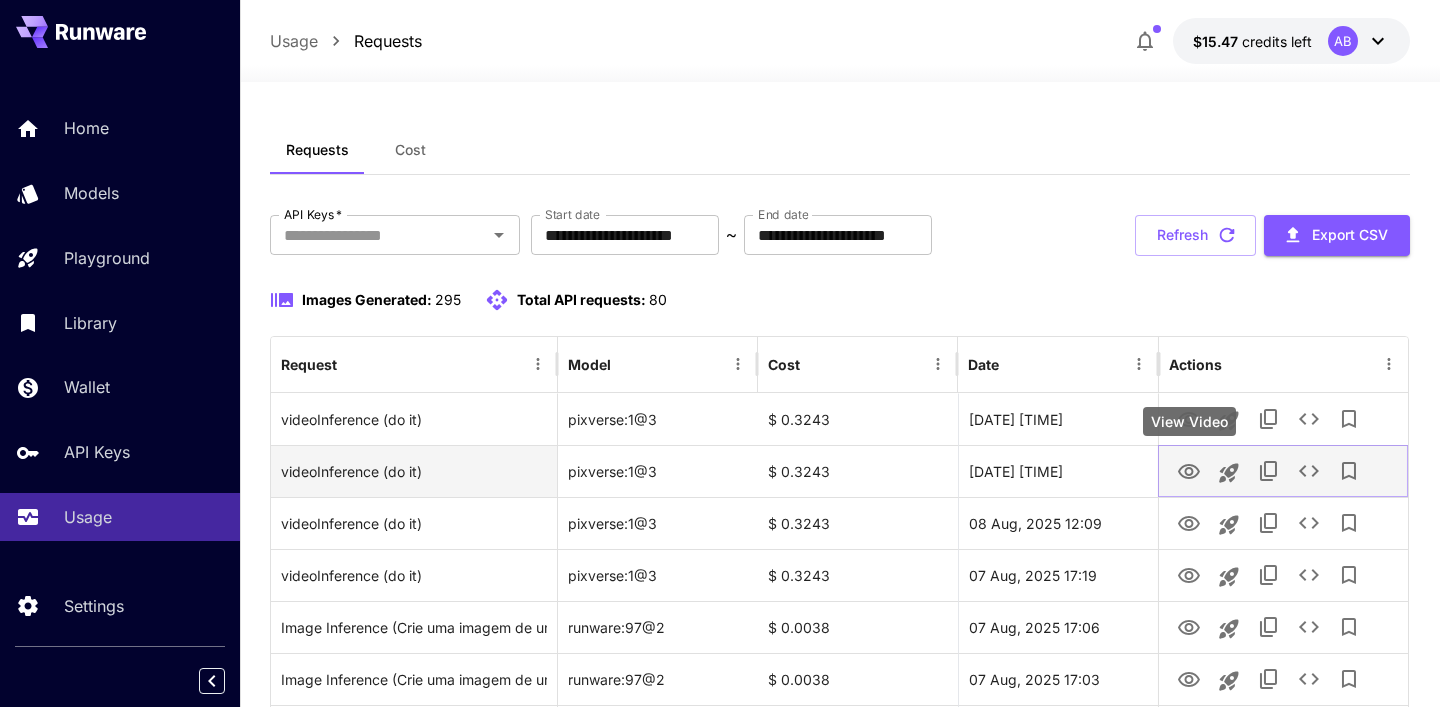 click 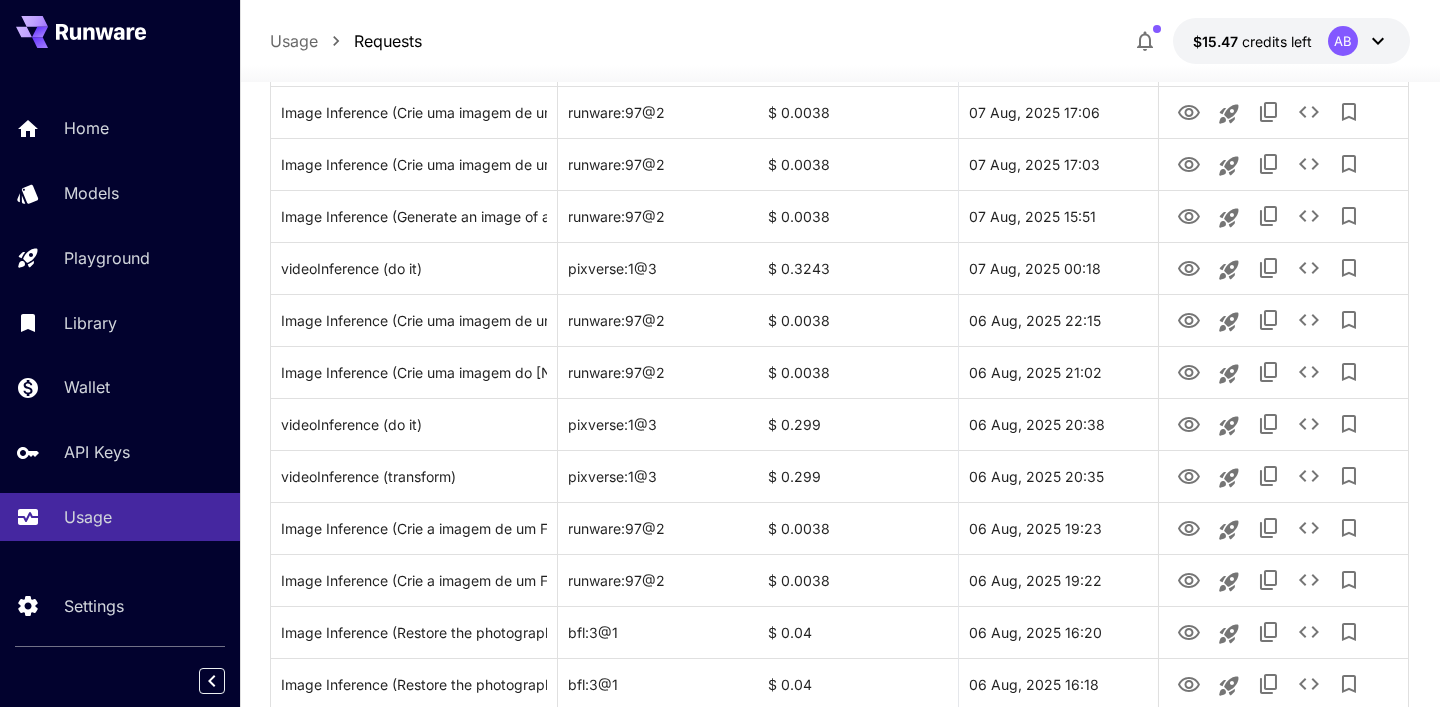 scroll, scrollTop: 0, scrollLeft: 0, axis: both 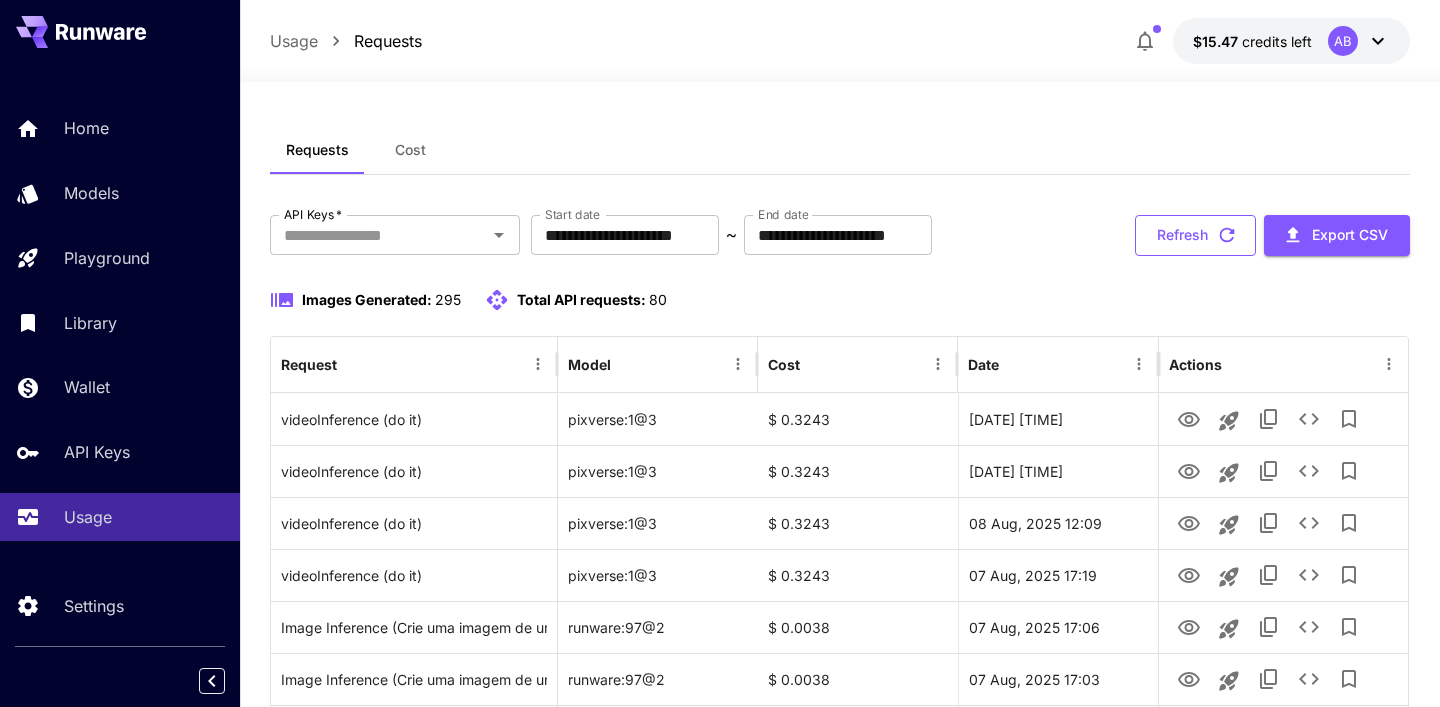 click on "Refresh" at bounding box center (1195, 235) 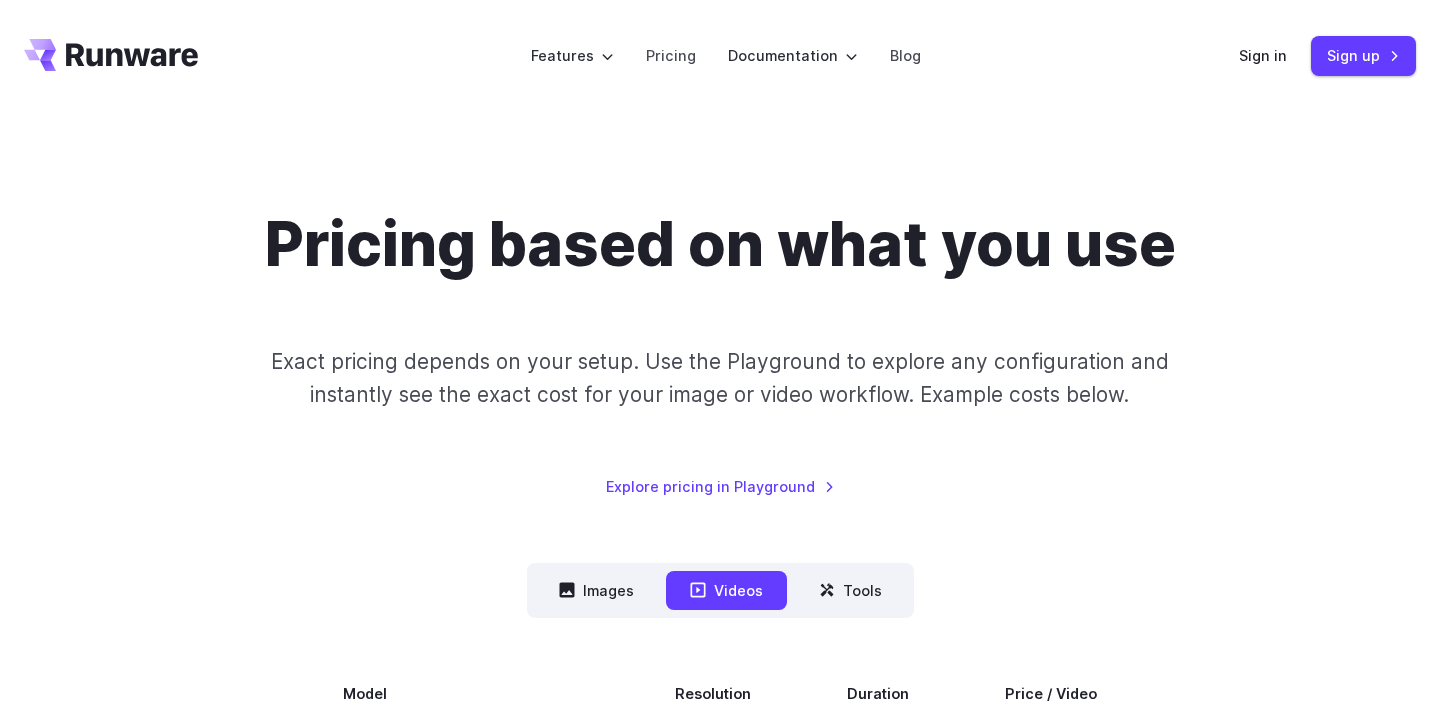 scroll, scrollTop: 2266, scrollLeft: 0, axis: vertical 